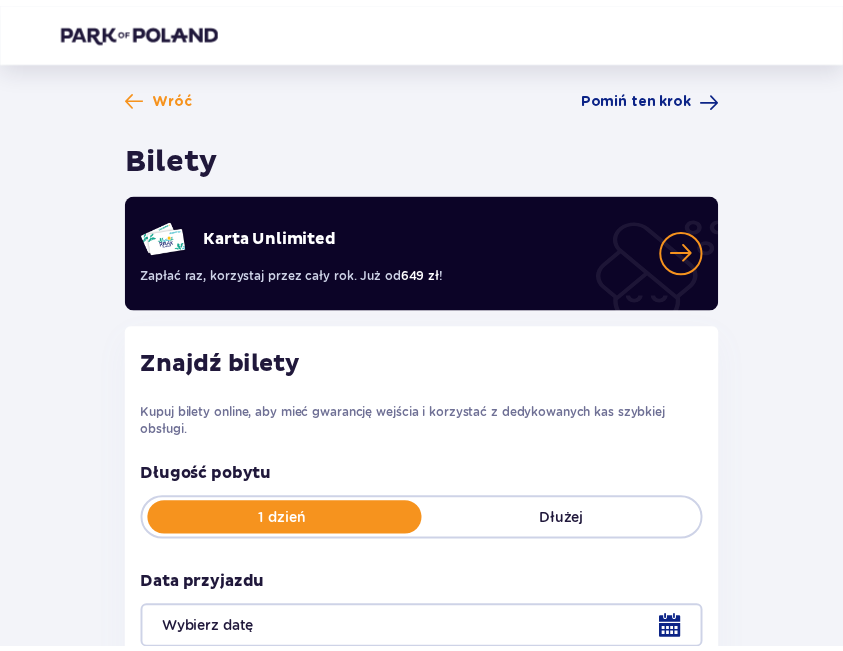scroll, scrollTop: 0, scrollLeft: 0, axis: both 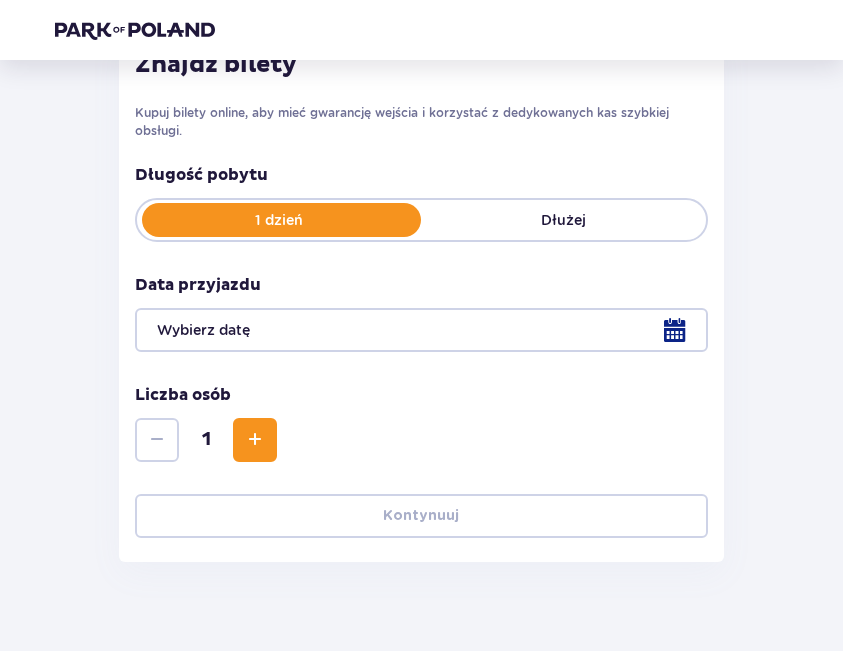 click at bounding box center [421, 330] 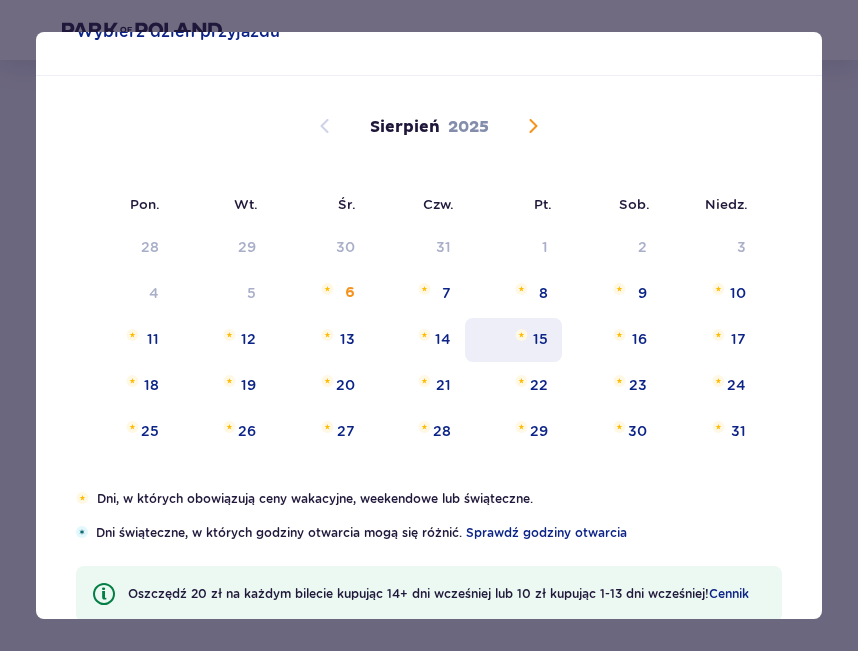 scroll, scrollTop: 100, scrollLeft: 0, axis: vertical 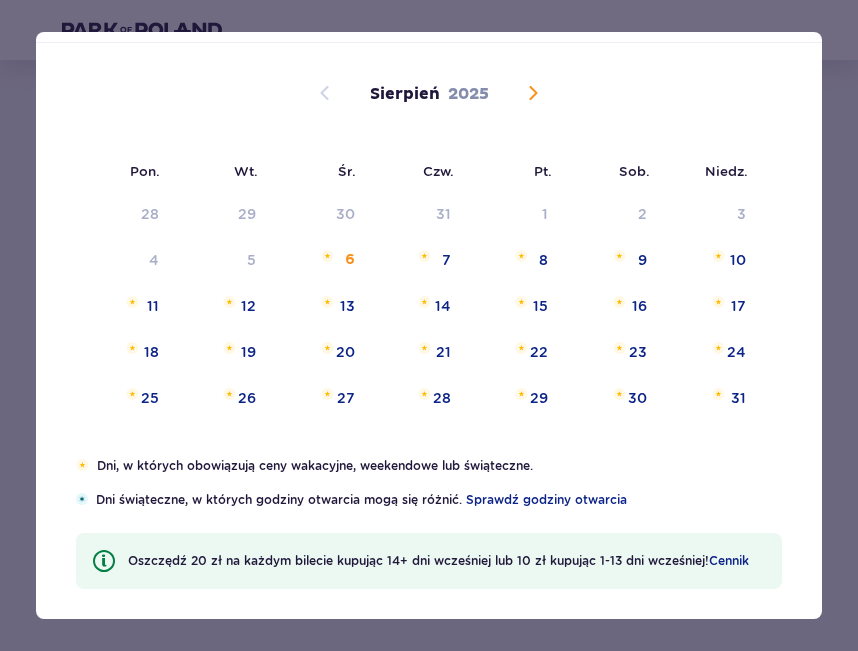 click at bounding box center (533, 93) 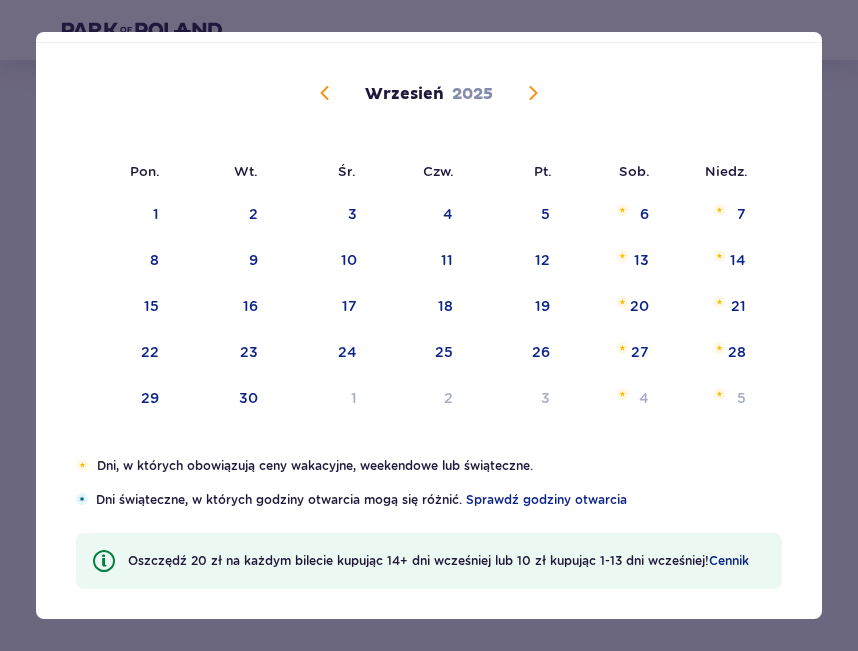 click at bounding box center [533, 93] 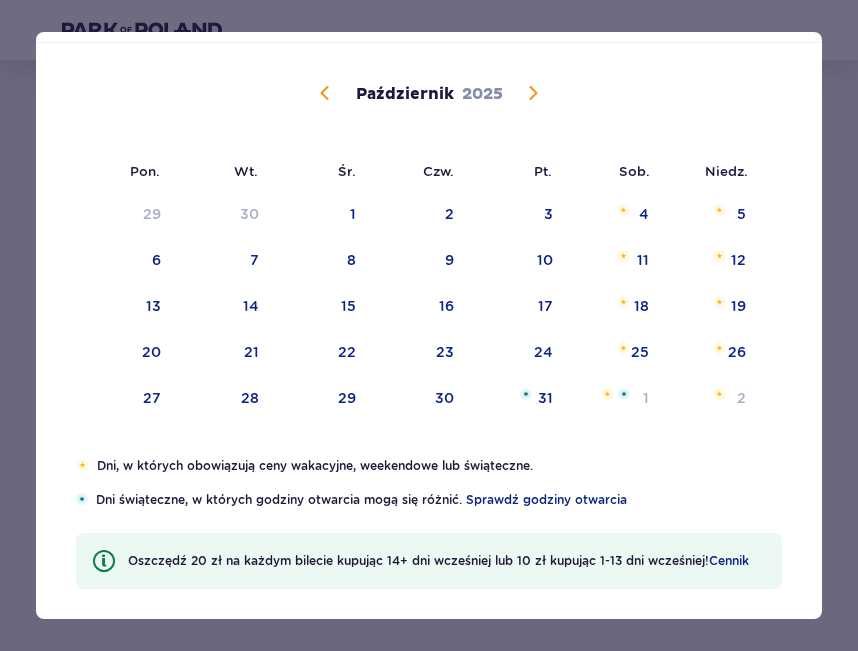 click at bounding box center (533, 93) 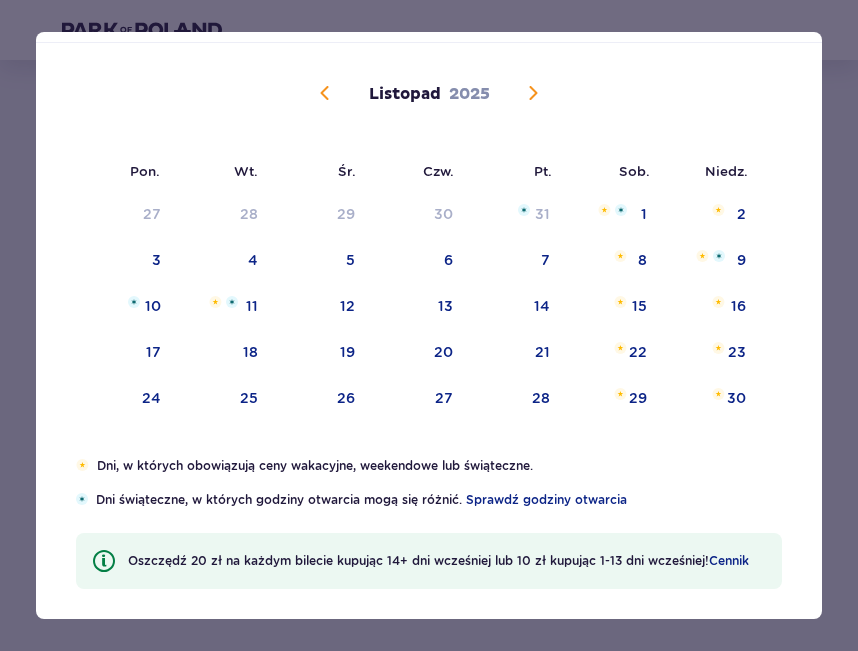 click at bounding box center (325, 93) 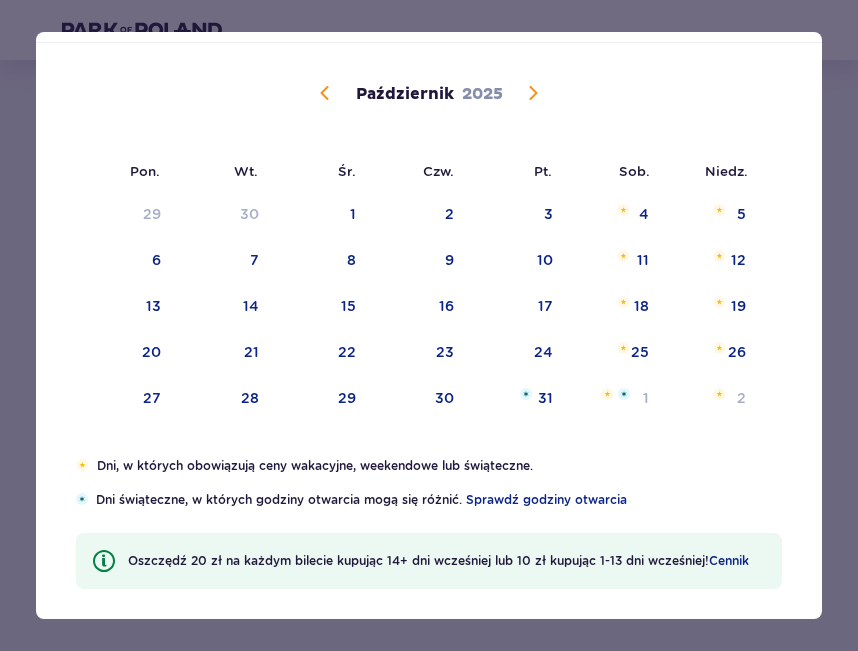 click at bounding box center (325, 93) 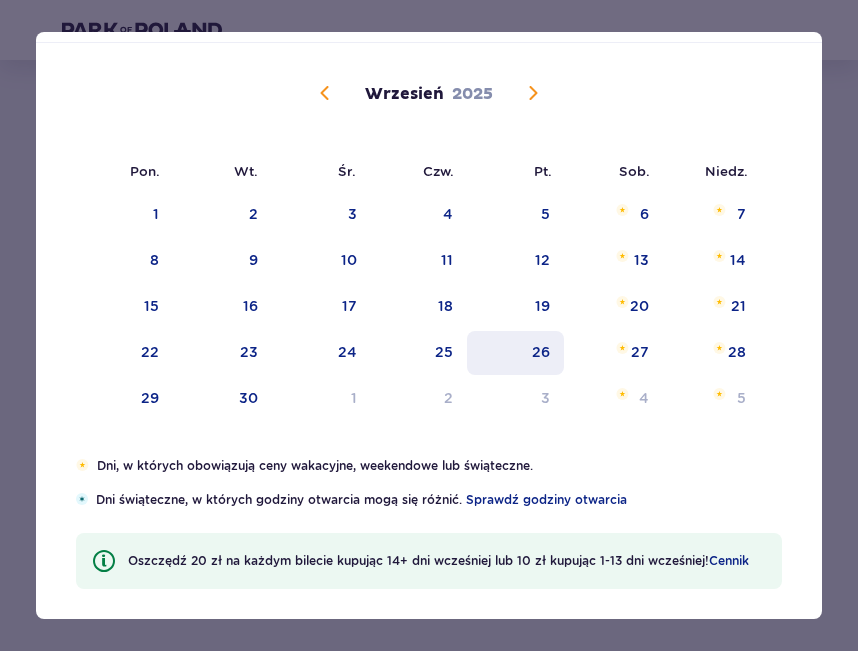 click on "26" at bounding box center (541, 352) 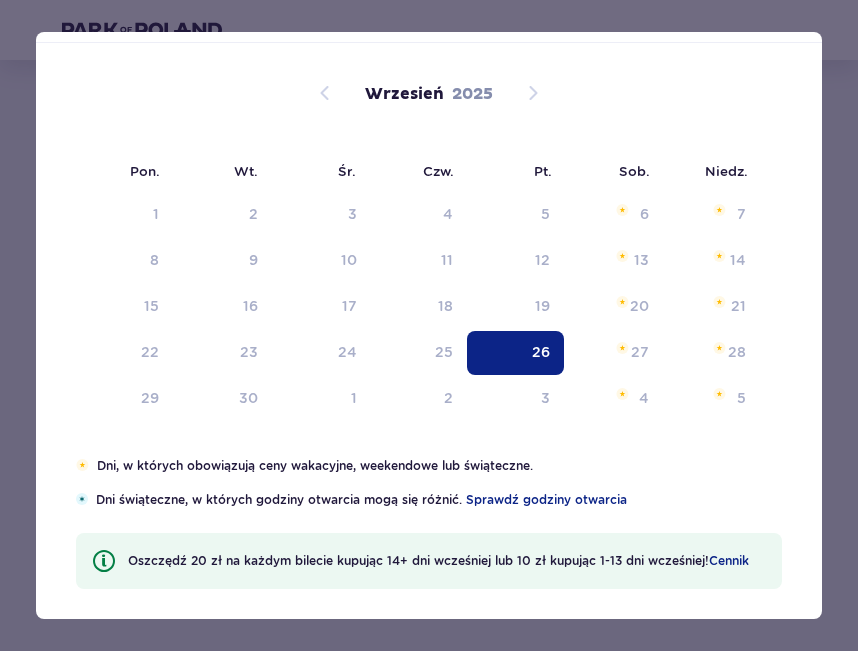 type on "26.09.25" 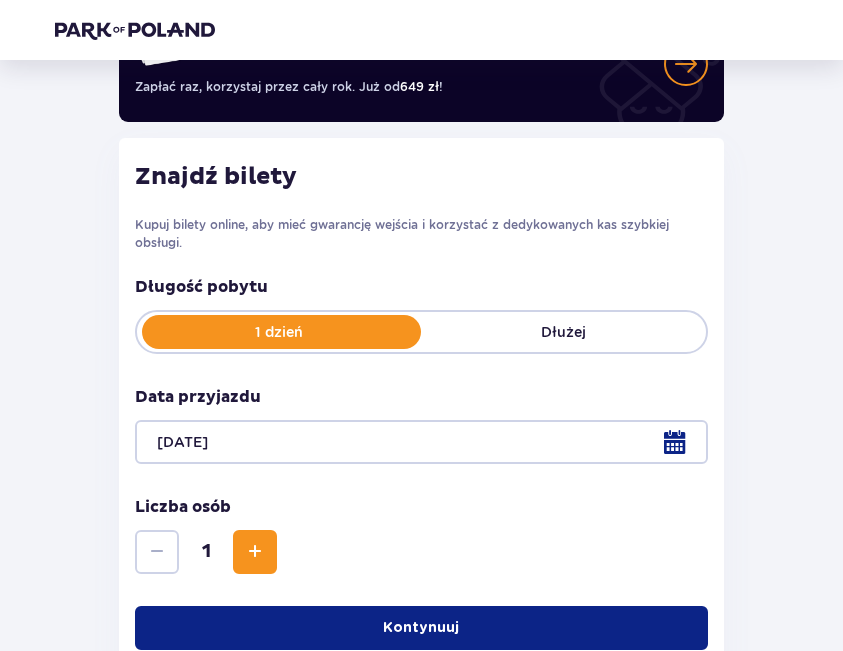 scroll, scrollTop: 331, scrollLeft: 0, axis: vertical 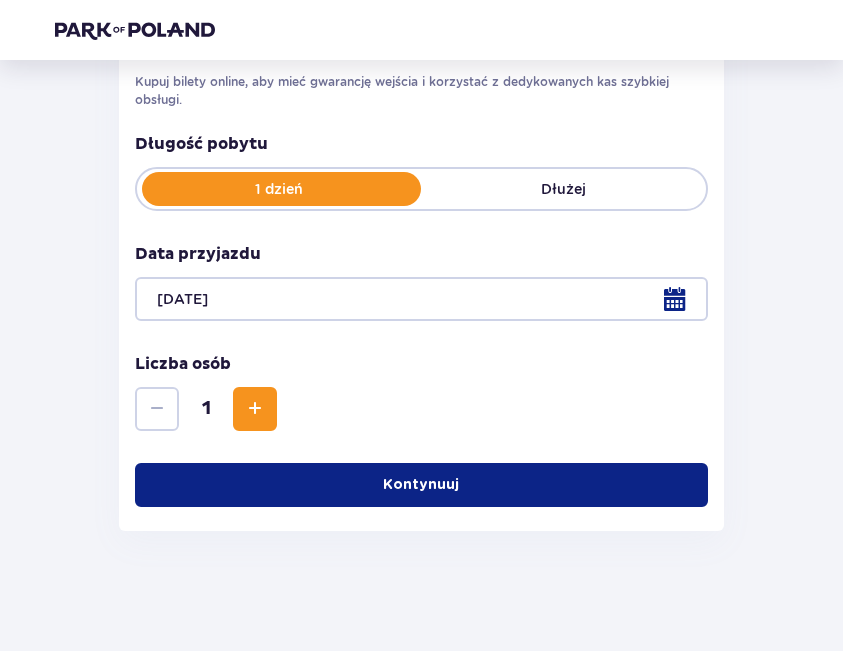 click at bounding box center (255, 409) 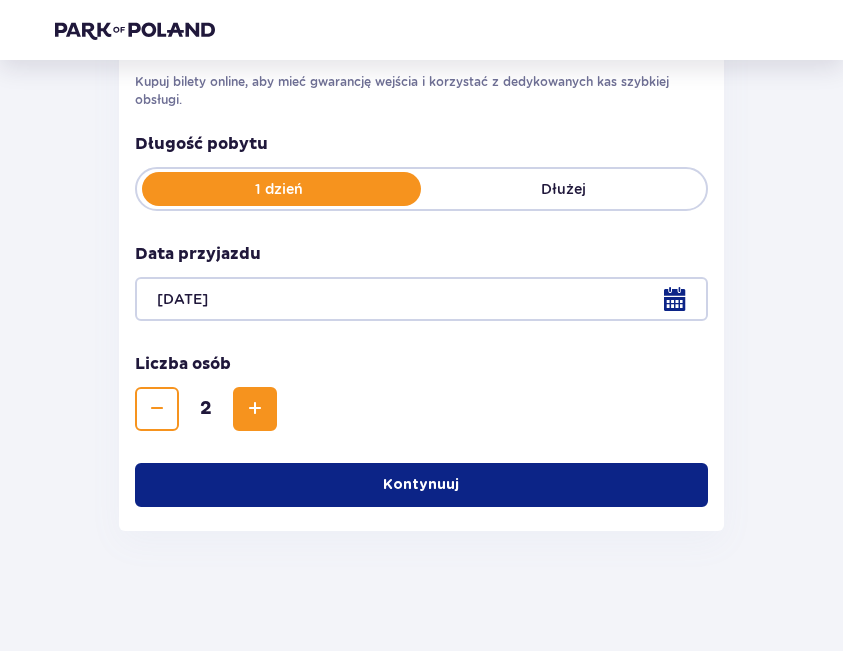 click on "Kontynuuj" at bounding box center (421, 485) 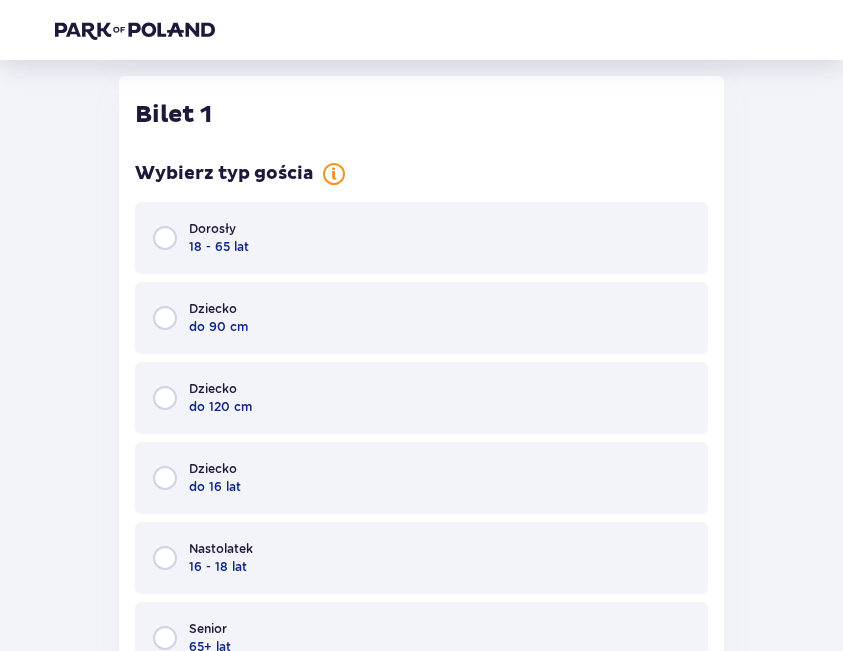 scroll, scrollTop: 808, scrollLeft: 0, axis: vertical 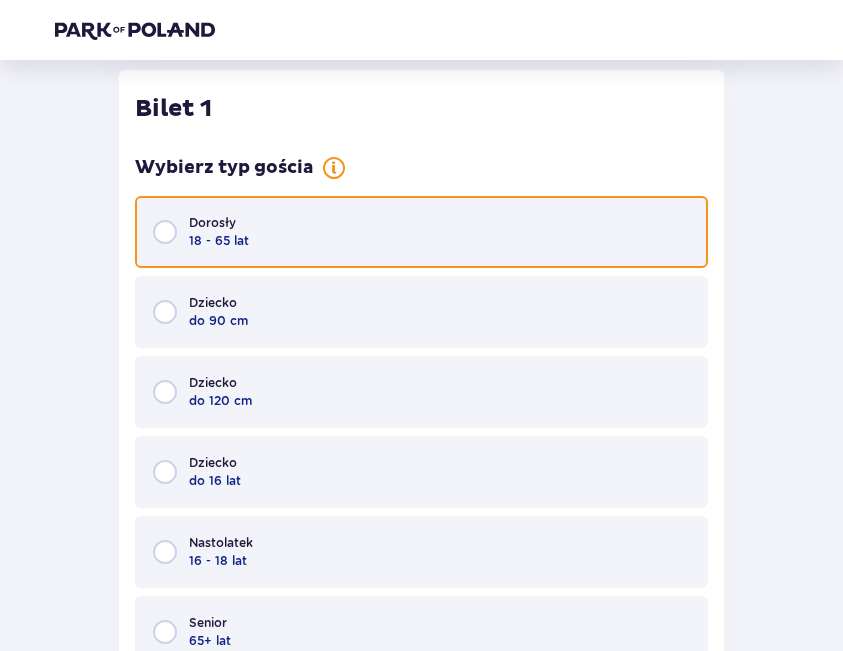 click at bounding box center [165, 232] 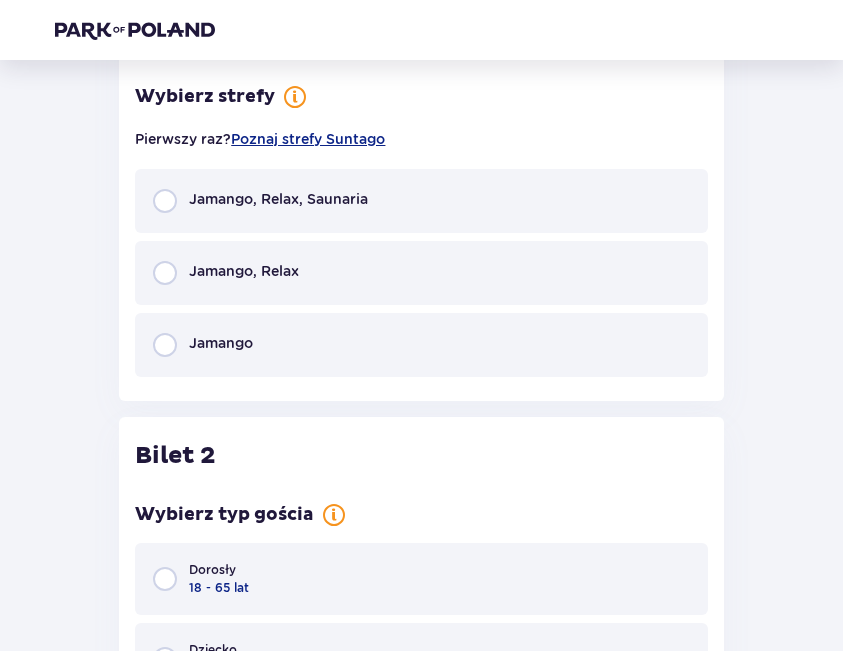 scroll, scrollTop: 1592, scrollLeft: 0, axis: vertical 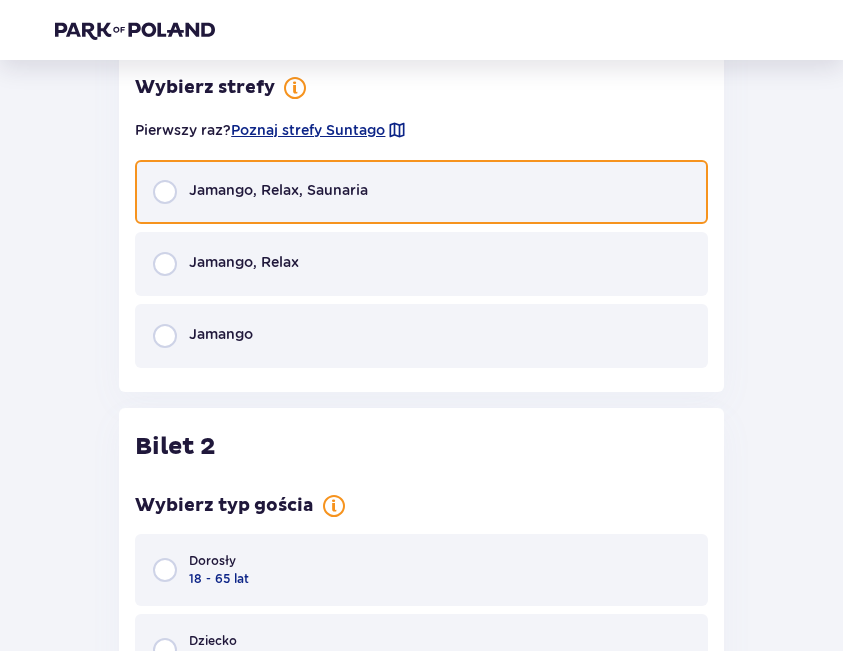 click at bounding box center [165, 192] 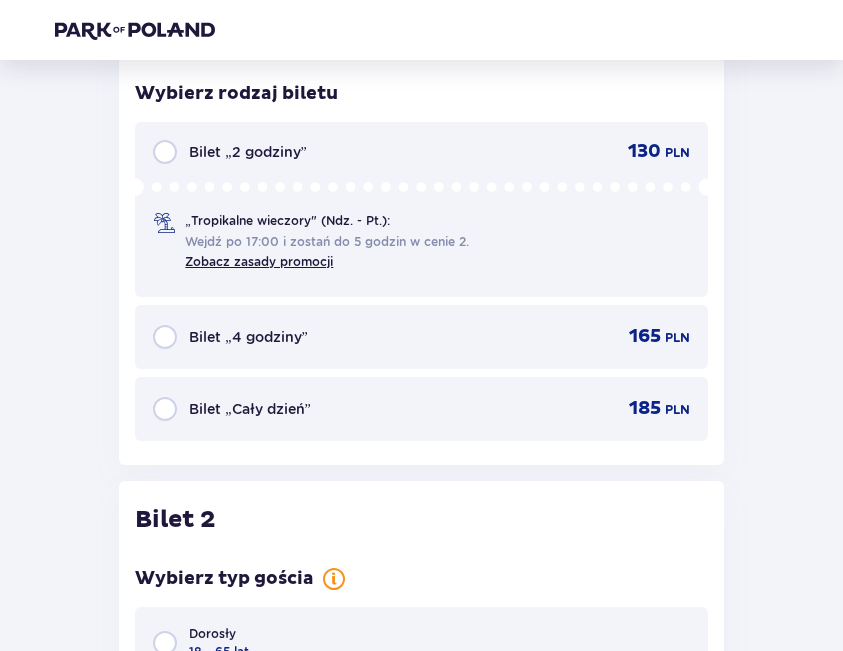 scroll, scrollTop: 1916, scrollLeft: 0, axis: vertical 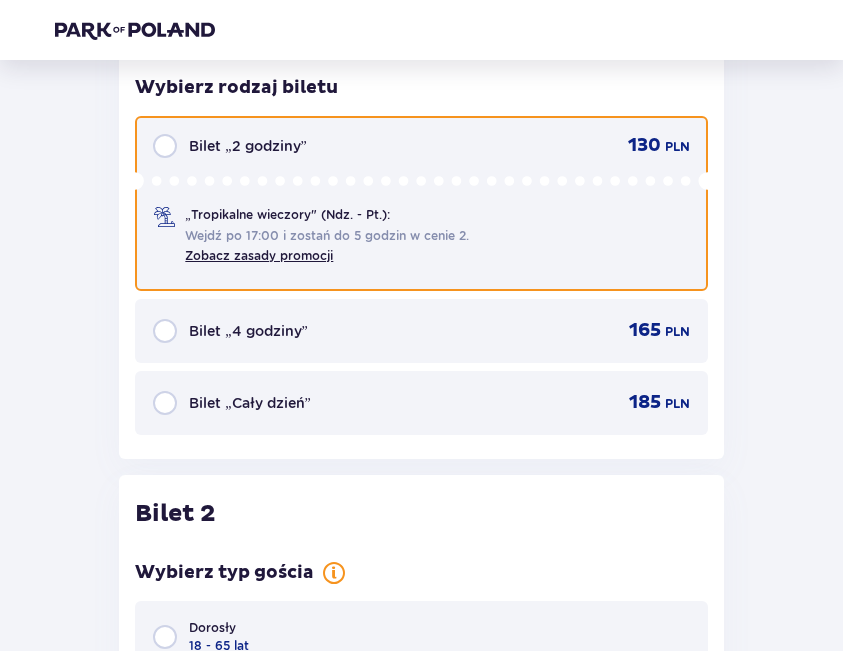 click at bounding box center [165, 146] 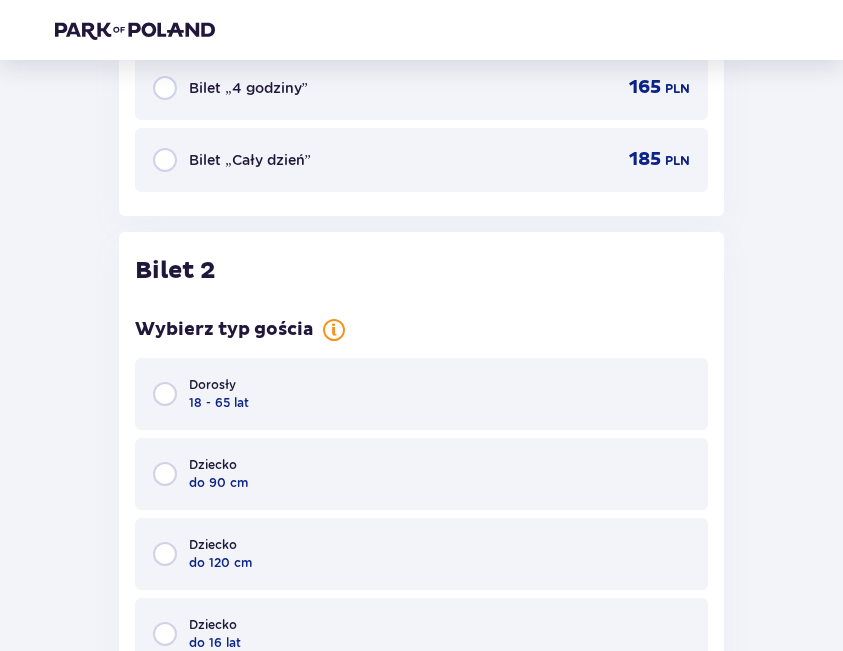 scroll, scrollTop: 2315, scrollLeft: 0, axis: vertical 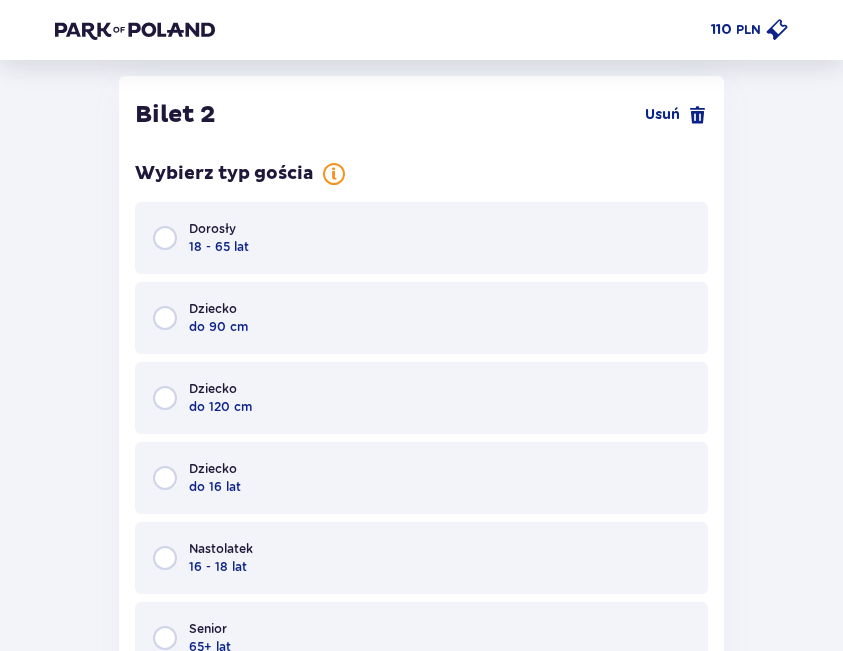 click on "Dorosły 18 - 65 lat" at bounding box center (421, 238) 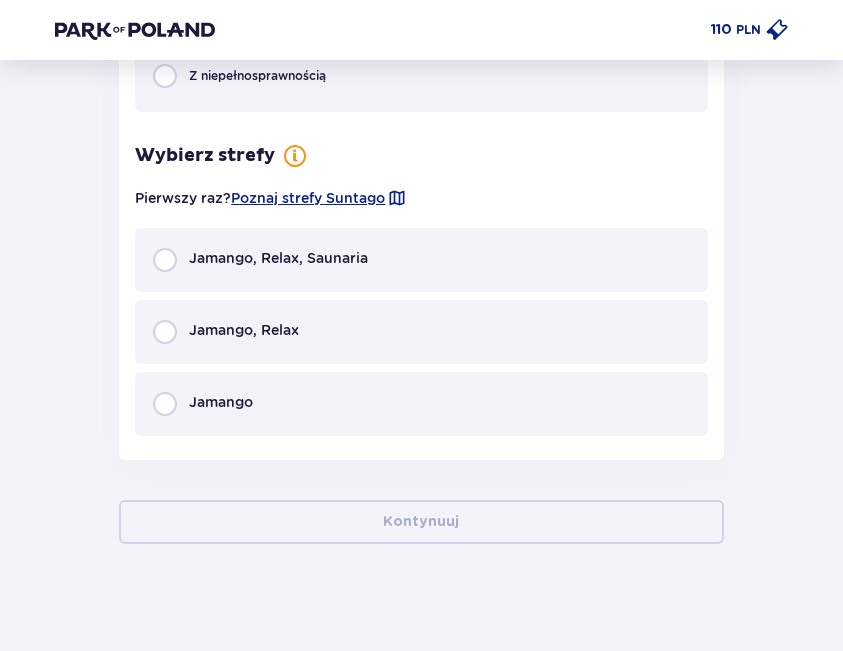 scroll, scrollTop: 3050, scrollLeft: 0, axis: vertical 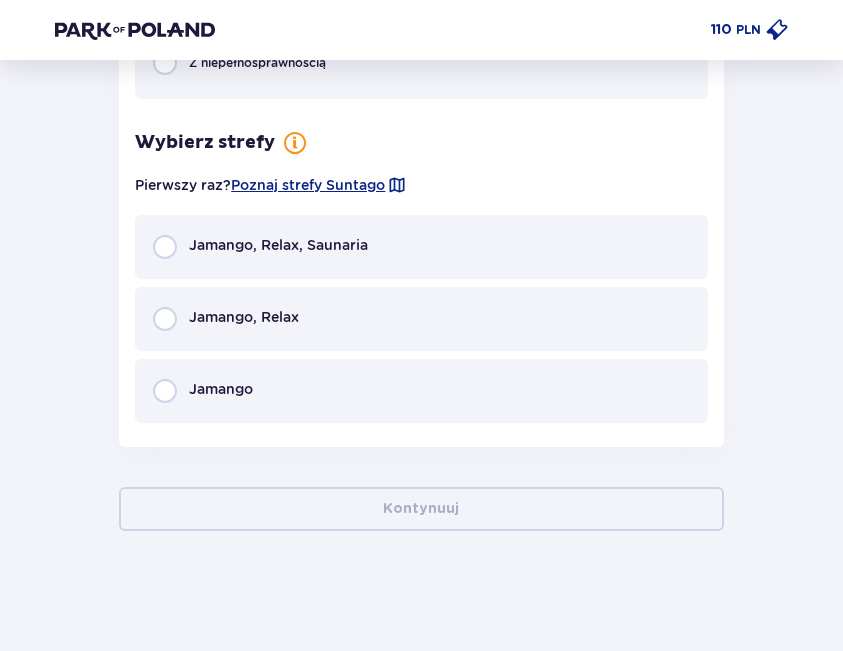 click on "Jamango, Relax, Saunaria" at bounding box center (421, 247) 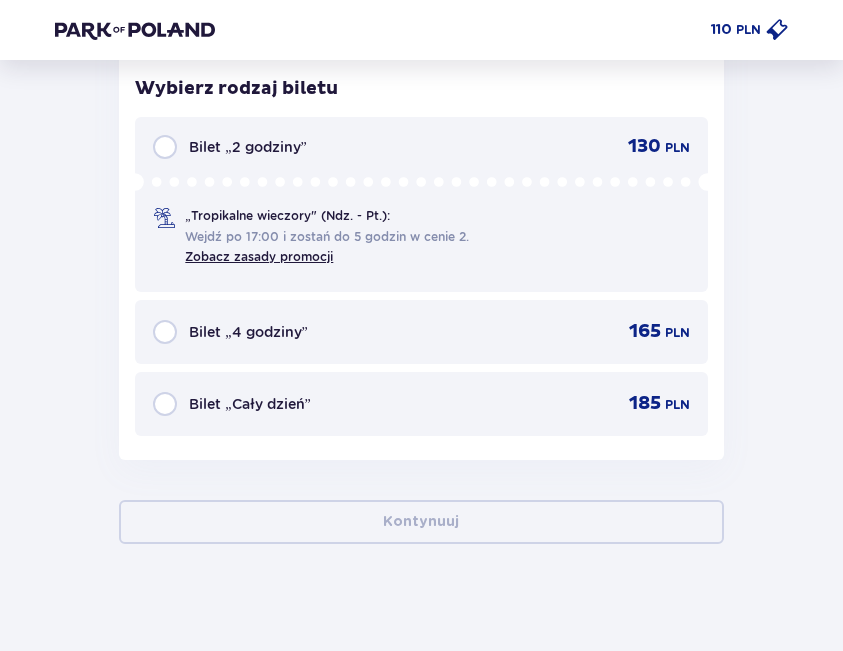 scroll, scrollTop: 3429, scrollLeft: 0, axis: vertical 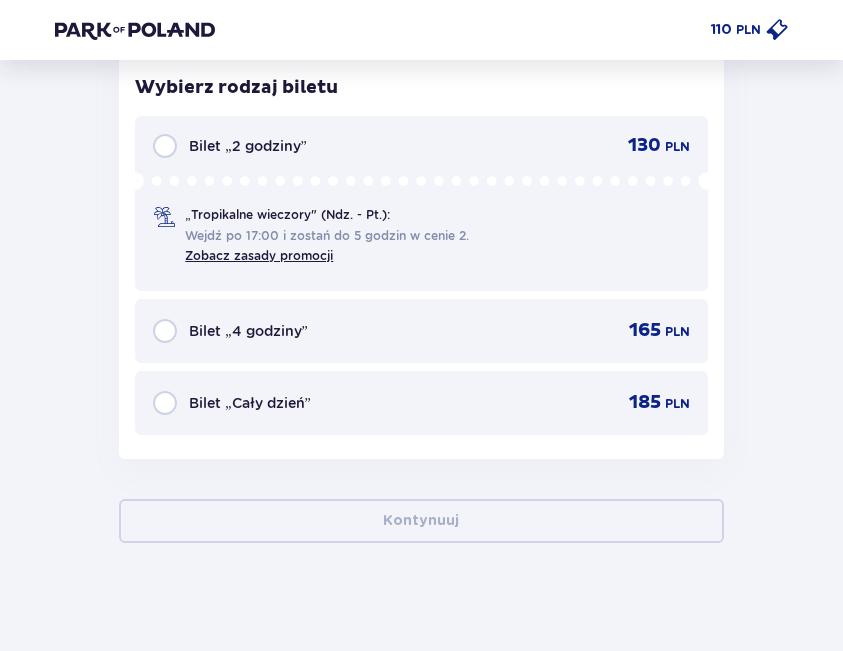 click on "Bilet „2 godziny”   130 PLN „Tropikalne wieczory" (Ndz. - Pt.): Wejdź po 17:00 i zostań do 5 godzin w cenie 2. Zobacz zasady promocji" at bounding box center (421, 203) 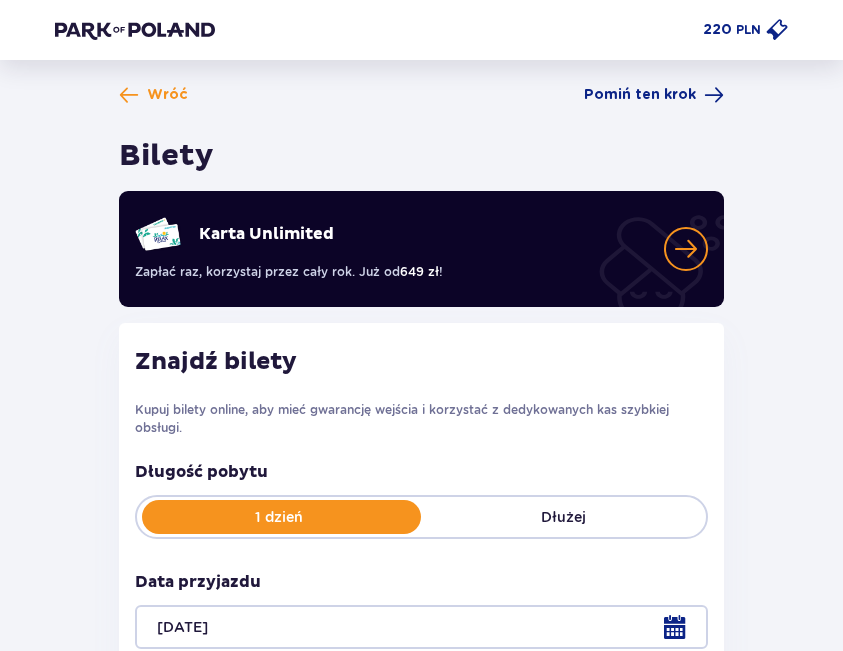 scroll, scrollTop: 0, scrollLeft: 0, axis: both 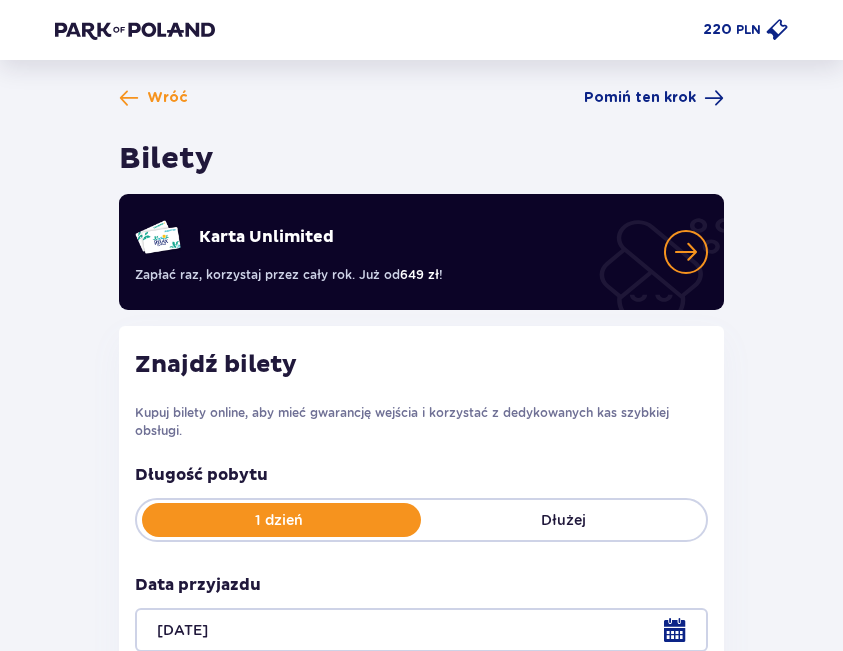click at bounding box center [135, 30] 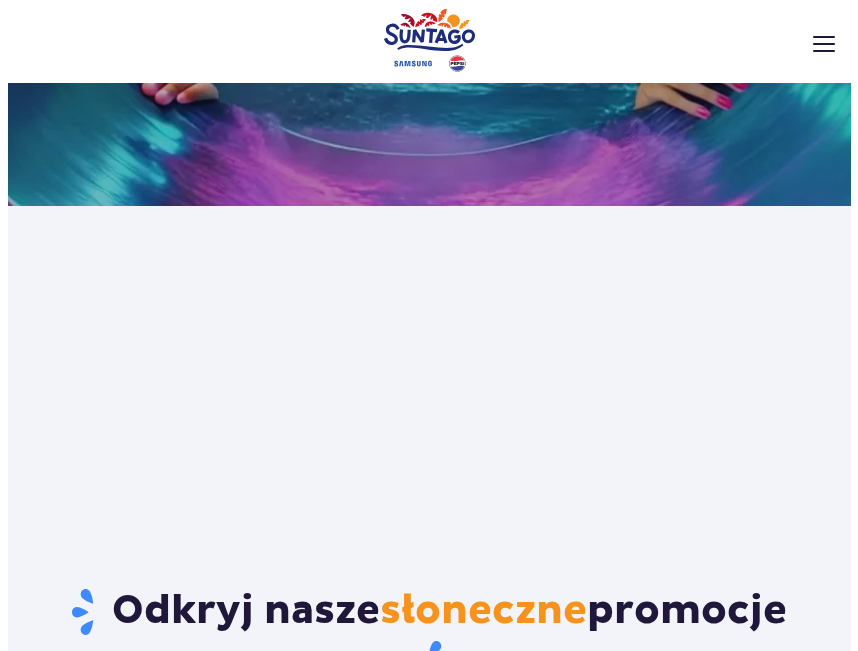 scroll, scrollTop: 0, scrollLeft: 0, axis: both 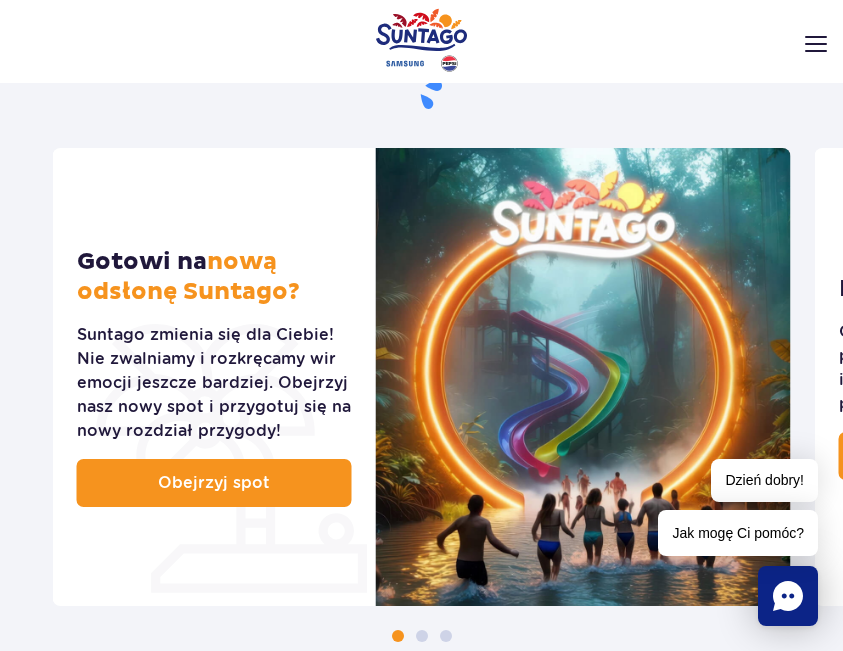 click on "Podaruj voucher
Podaruj Voucher prezentowy do Suntago!
Zarządzaj biletami
Posłuchaj piosenki  Suntago" at bounding box center (421, 20) 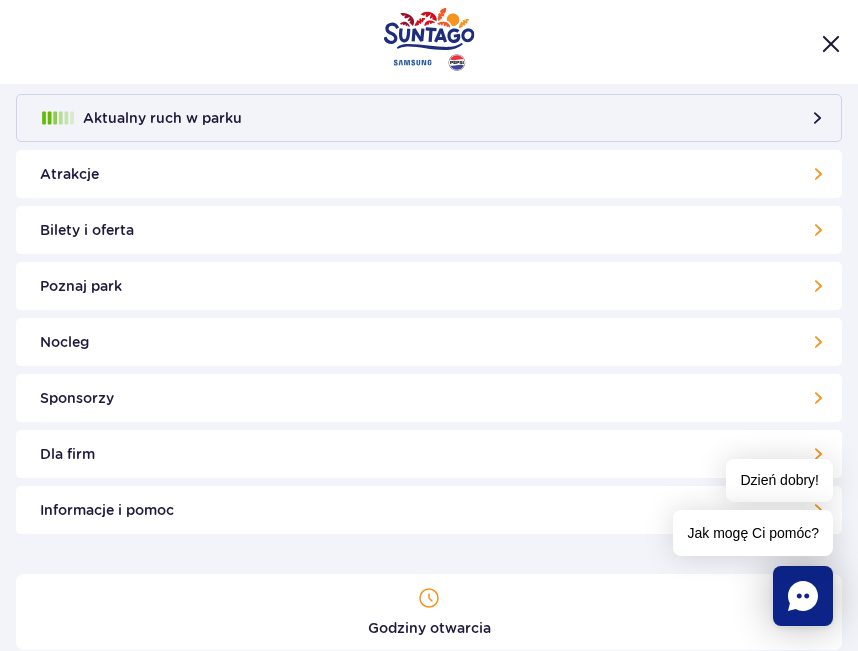 click on "Bilety i oferta" at bounding box center (429, 230) 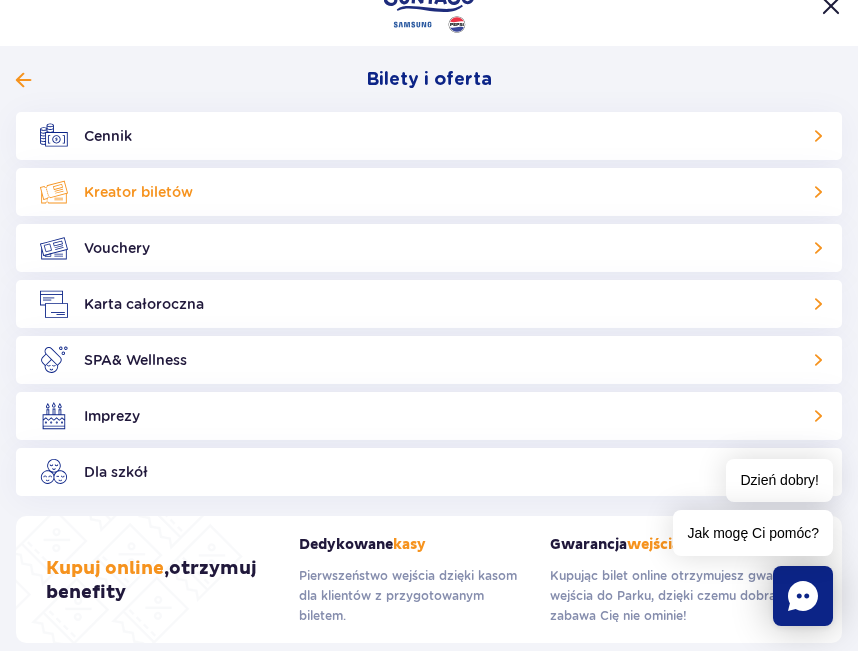 scroll, scrollTop: 0, scrollLeft: 0, axis: both 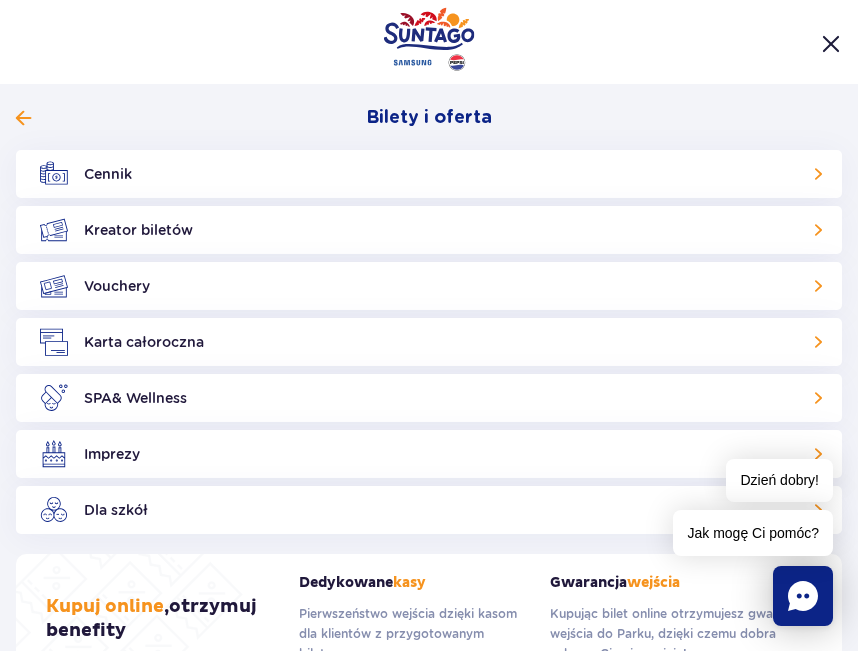 click at bounding box center (831, 44) 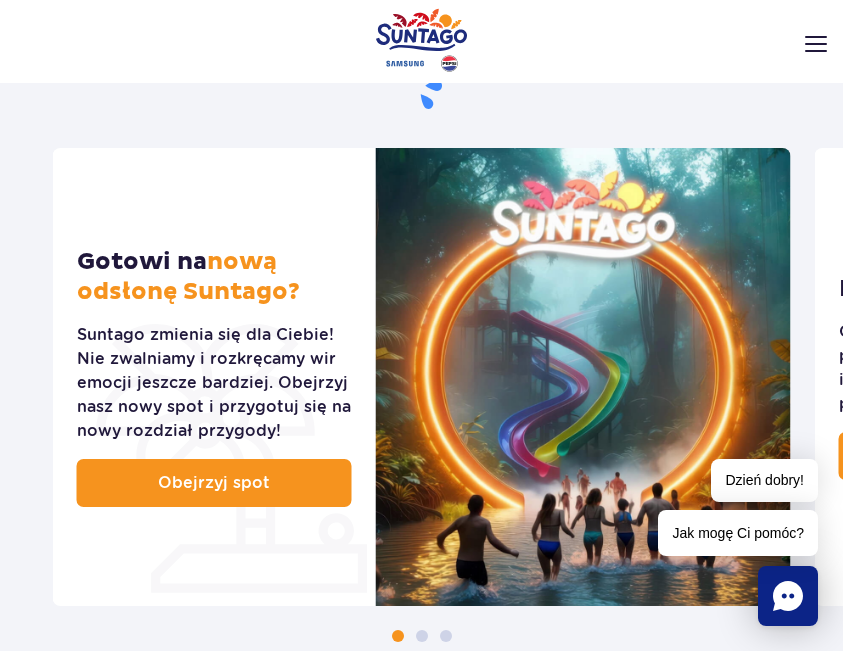 click at bounding box center (816, 44) 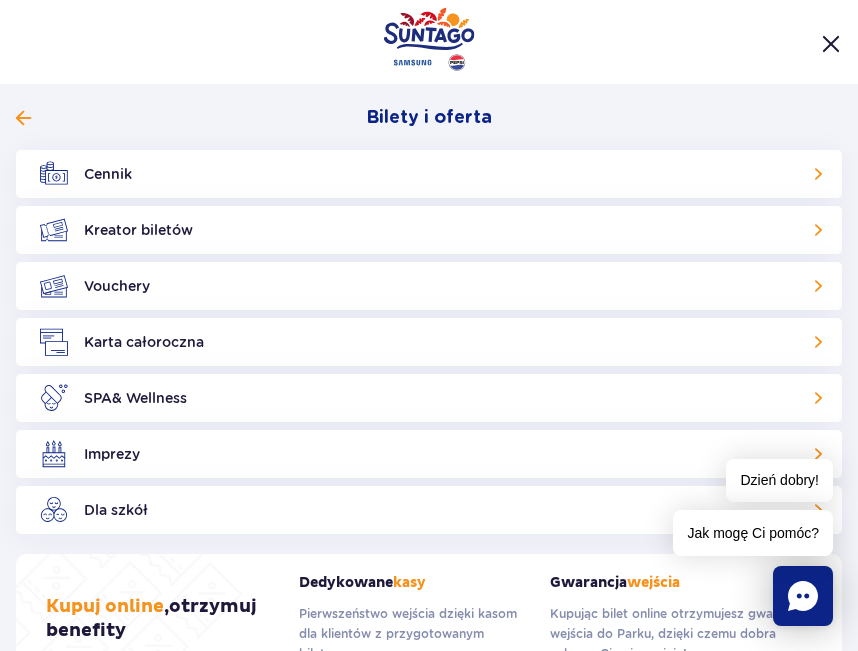 click on "Bilety i oferta" at bounding box center (421, 118) 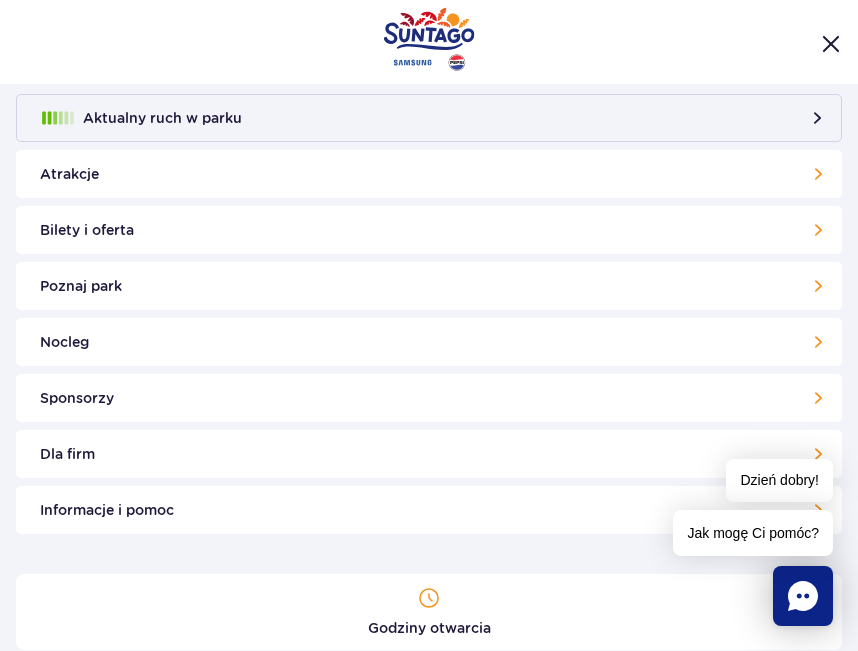 click on "Bilety i oferta" at bounding box center (429, 230) 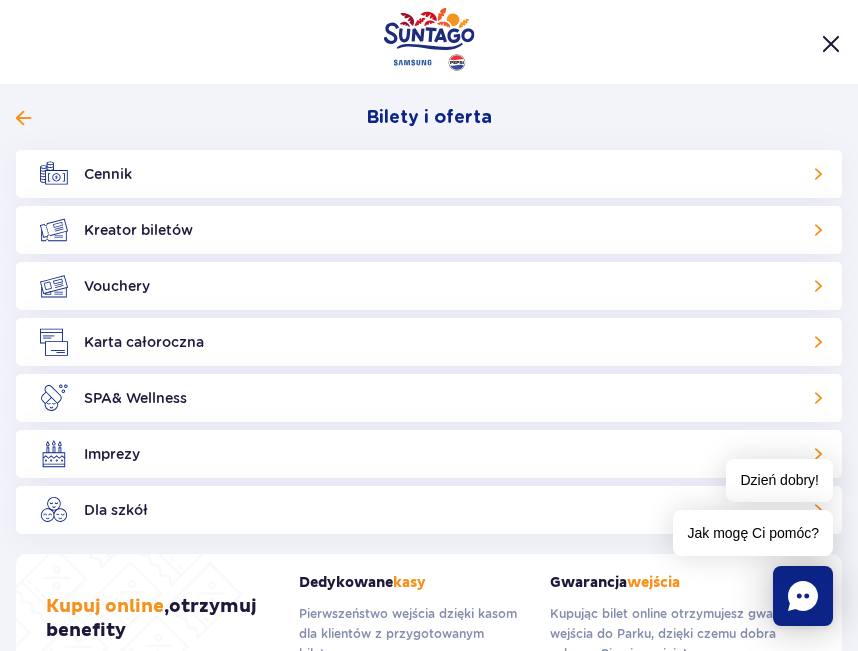 click at bounding box center [23, 118] 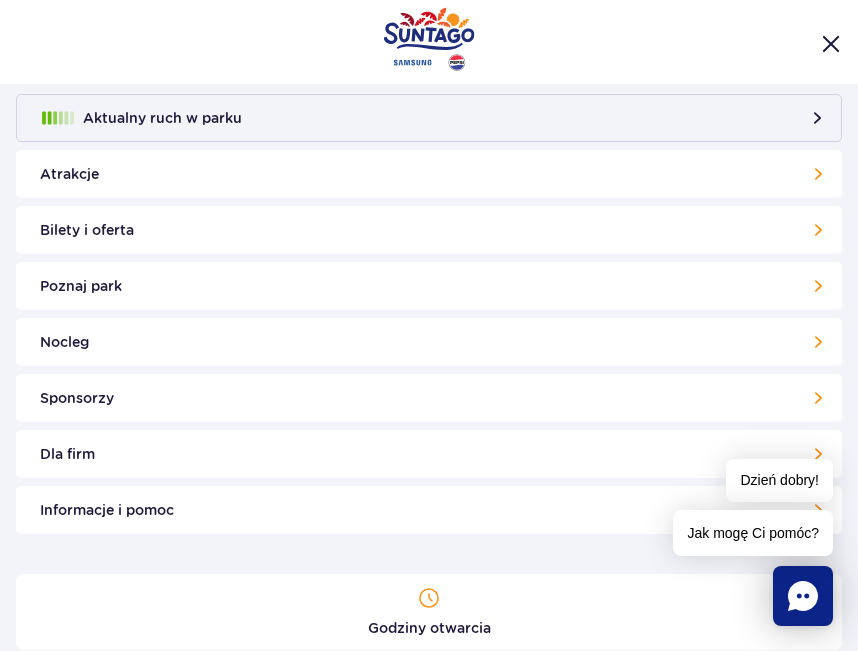 click at bounding box center [831, 44] 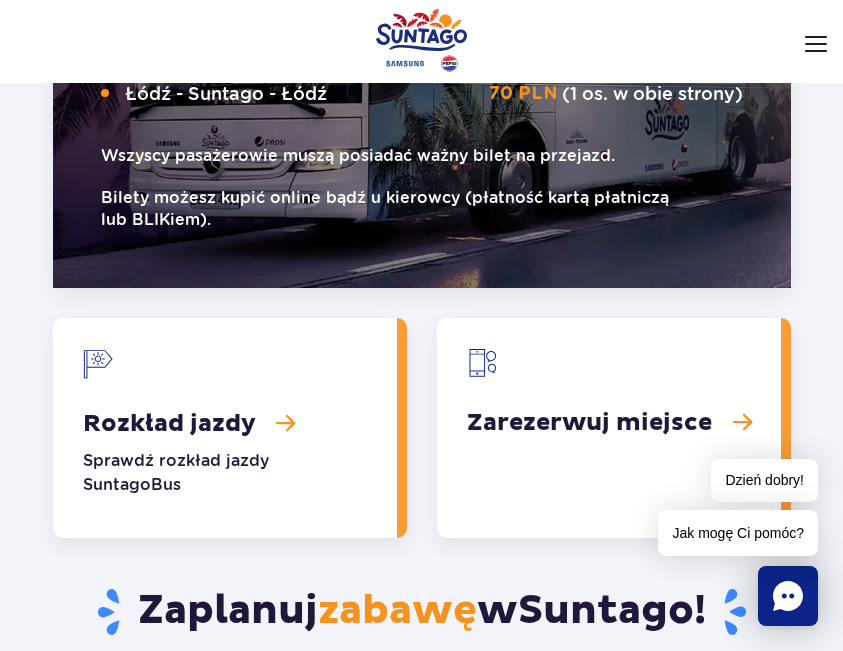 scroll, scrollTop: 3600, scrollLeft: 0, axis: vertical 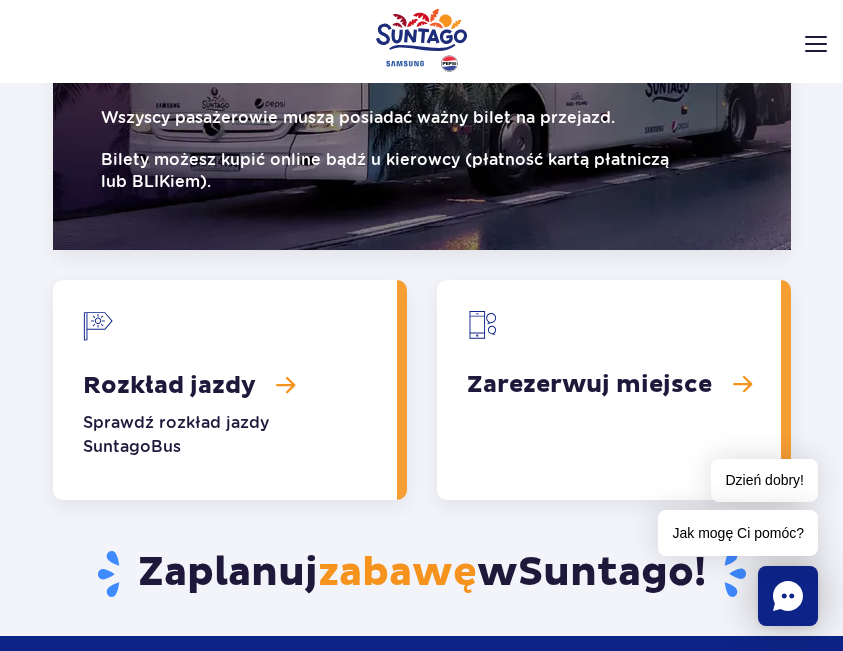 click at bounding box center (225, 390) 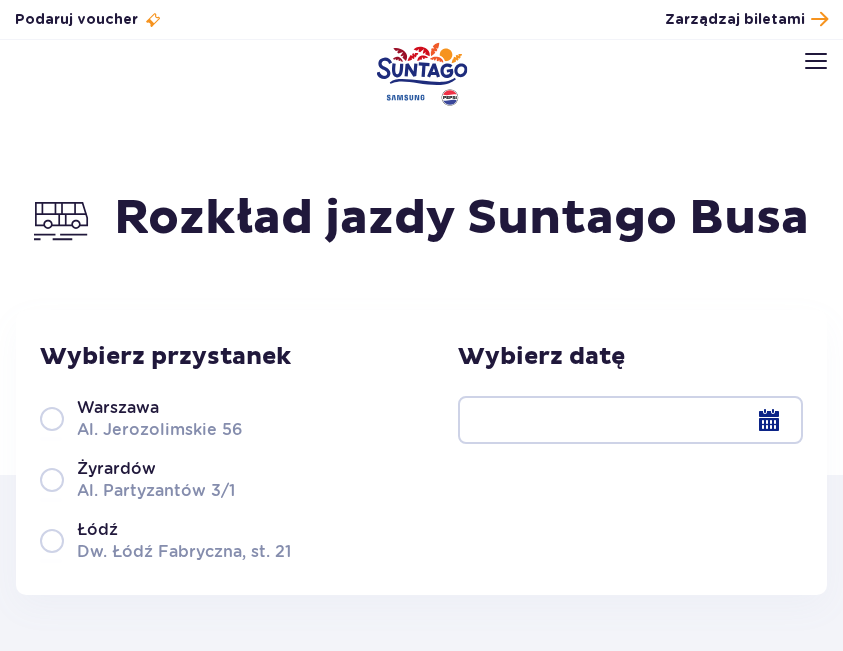 scroll, scrollTop: 0, scrollLeft: 0, axis: both 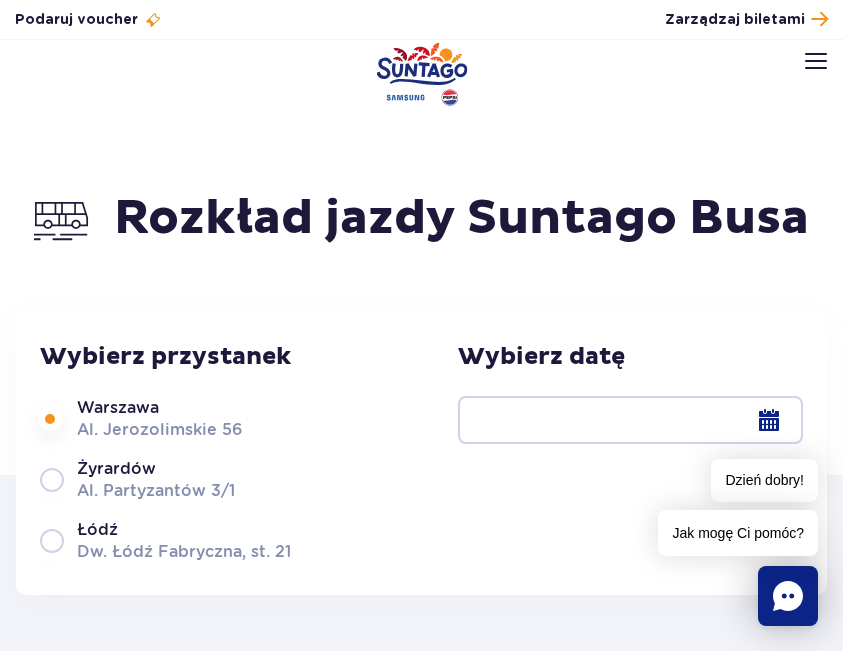 click at bounding box center [630, 420] 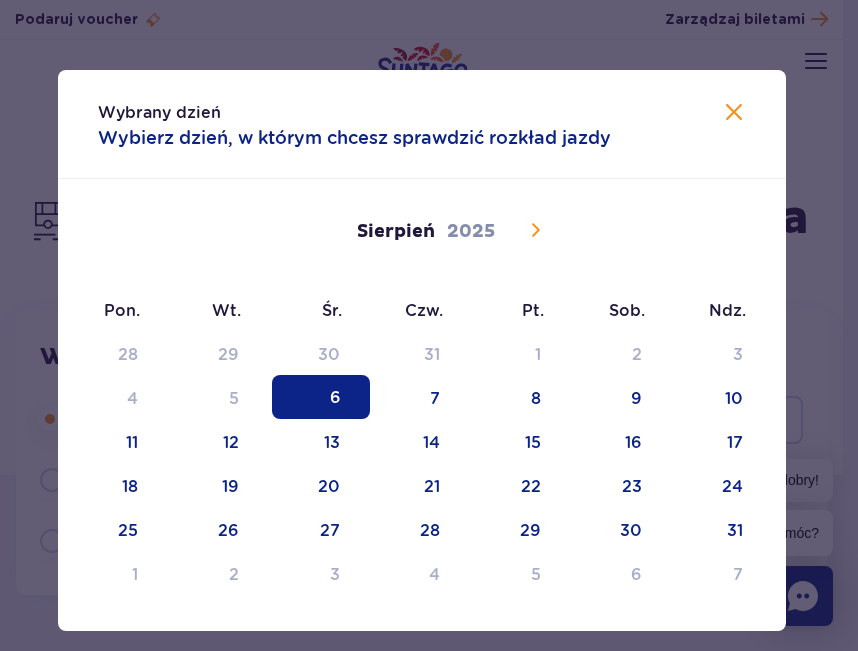 click at bounding box center [535, 230] 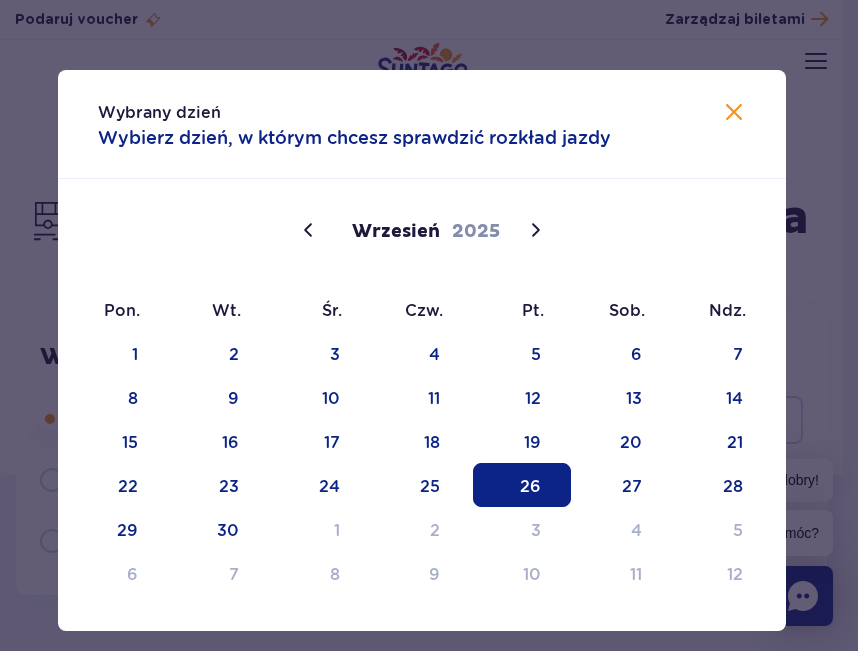 click on "26" at bounding box center [522, 485] 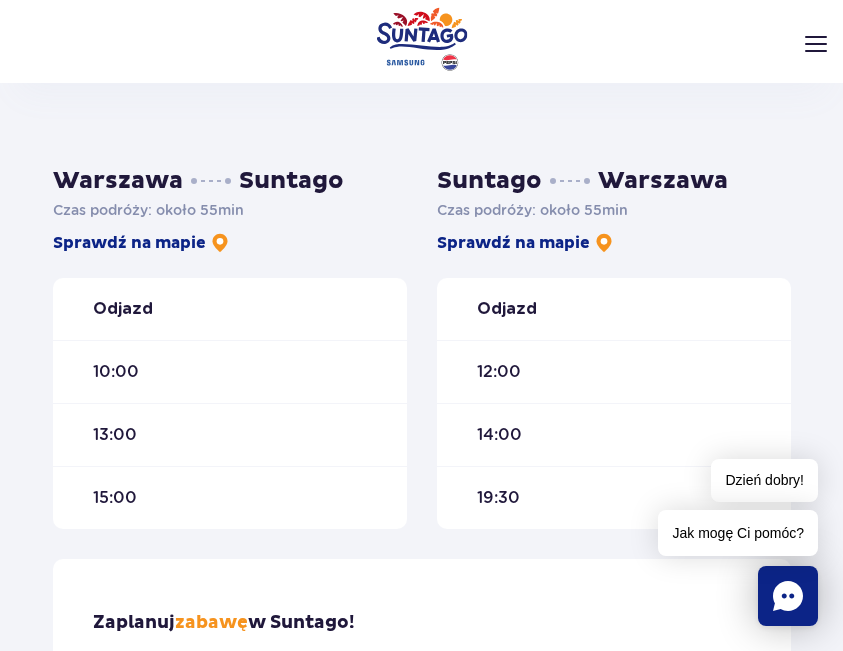 scroll, scrollTop: 495, scrollLeft: 0, axis: vertical 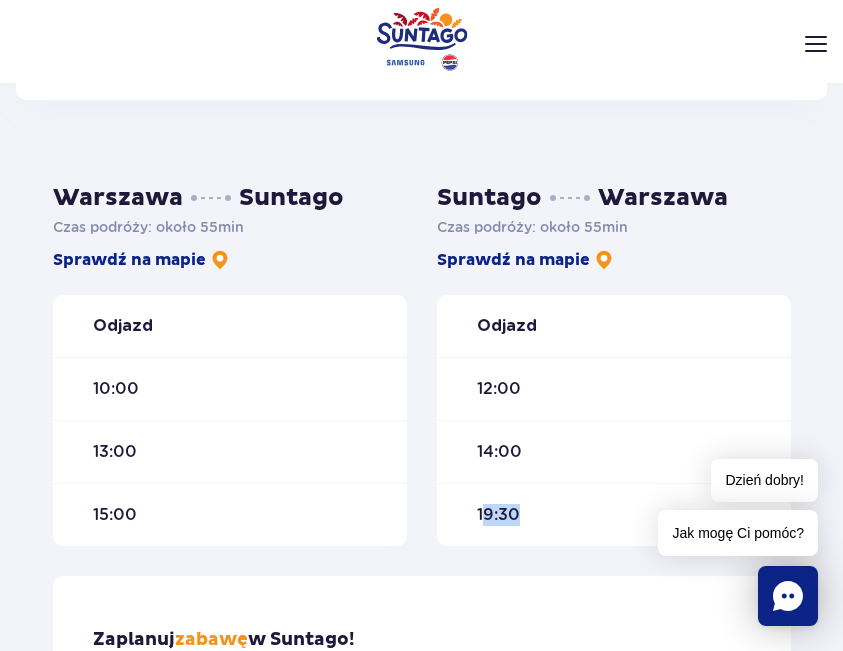 drag, startPoint x: 487, startPoint y: 501, endPoint x: 562, endPoint y: 508, distance: 75.32596 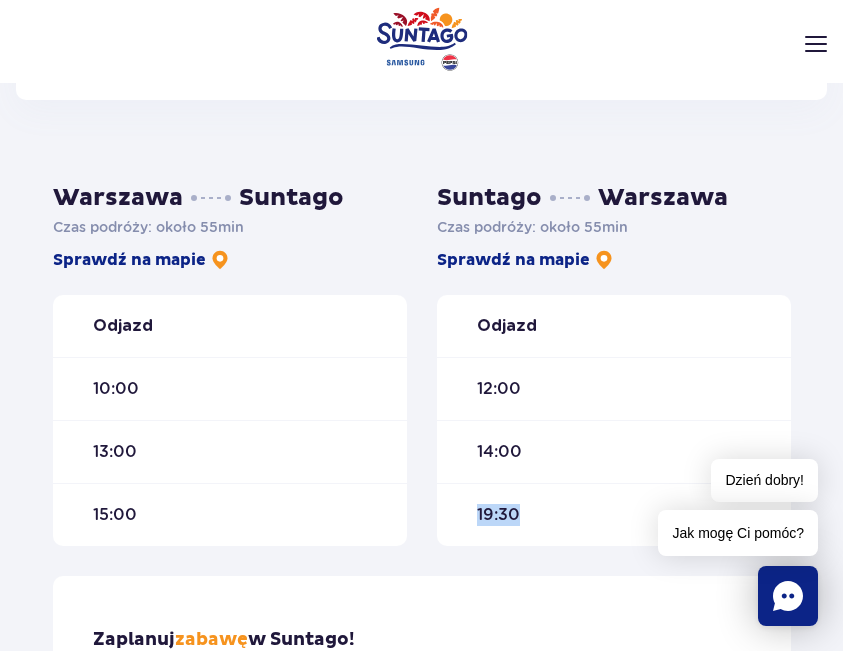 drag, startPoint x: 553, startPoint y: 514, endPoint x: 438, endPoint y: 529, distance: 115.97414 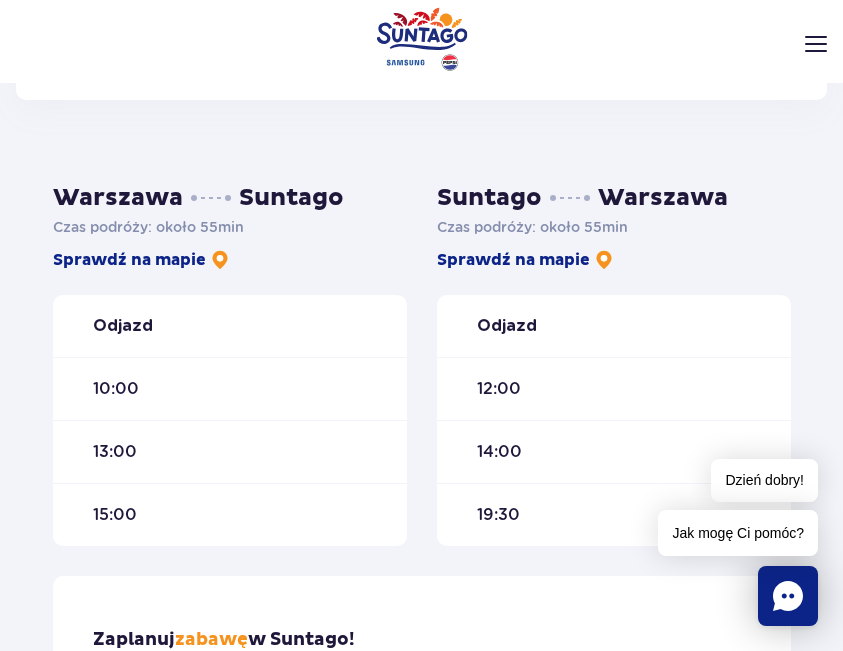 drag, startPoint x: 438, startPoint y: 529, endPoint x: 442, endPoint y: 576, distance: 47.169907 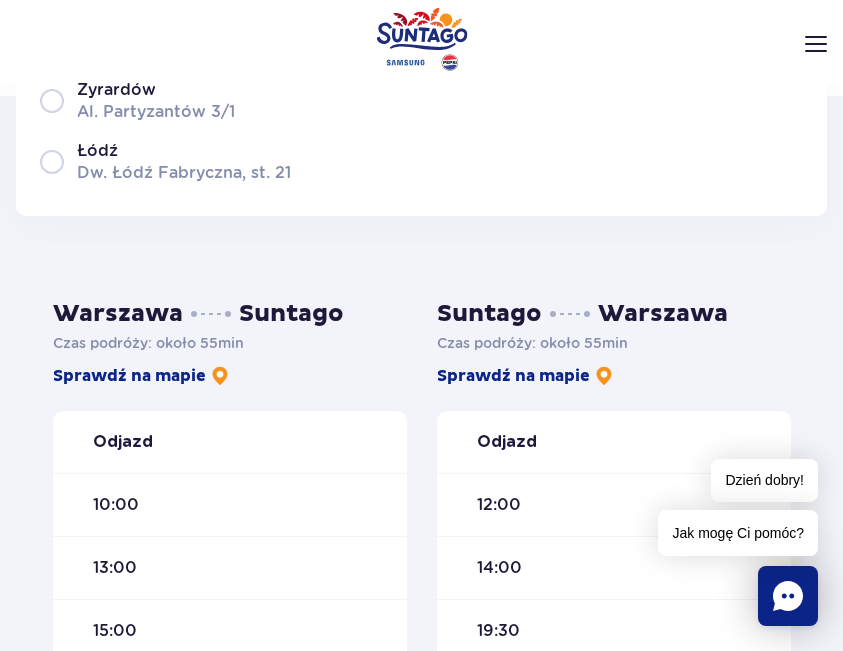 scroll, scrollTop: 195, scrollLeft: 0, axis: vertical 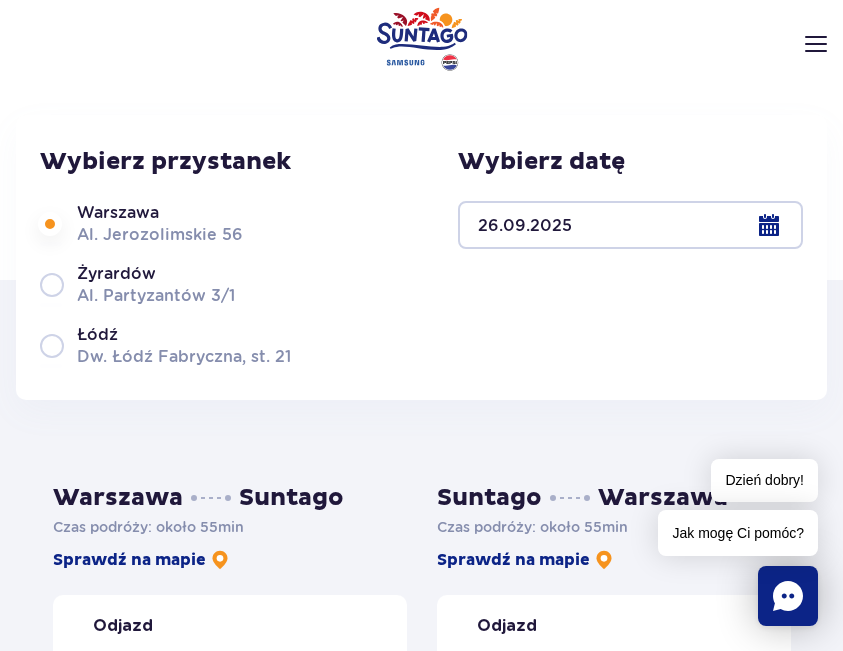 click at bounding box center (630, 225) 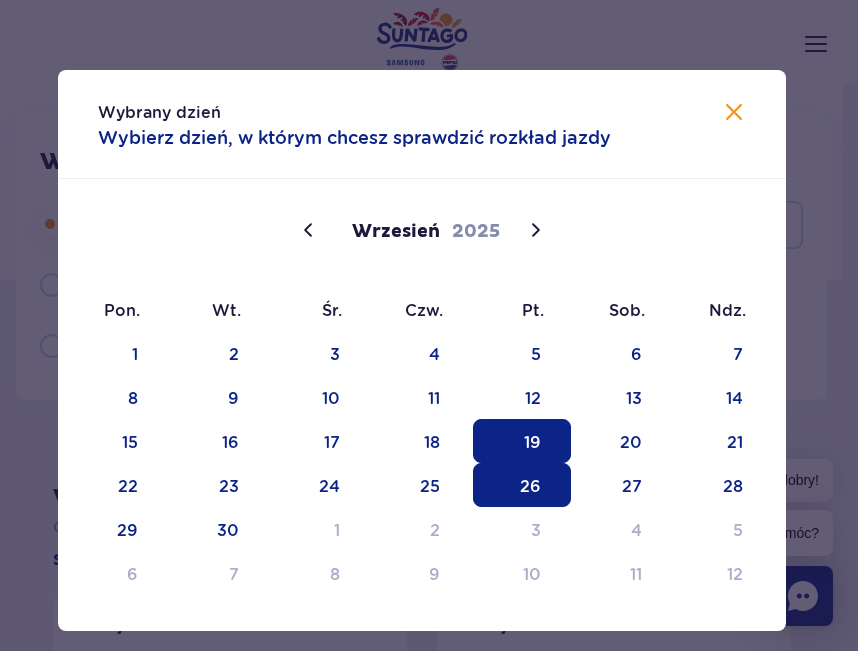click on "19" at bounding box center (522, 441) 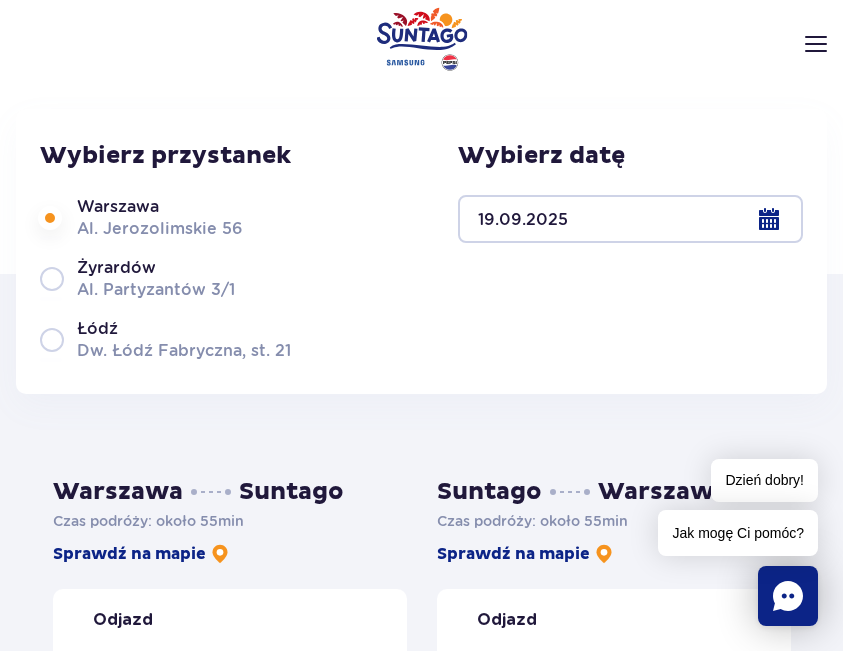 scroll, scrollTop: 195, scrollLeft: 0, axis: vertical 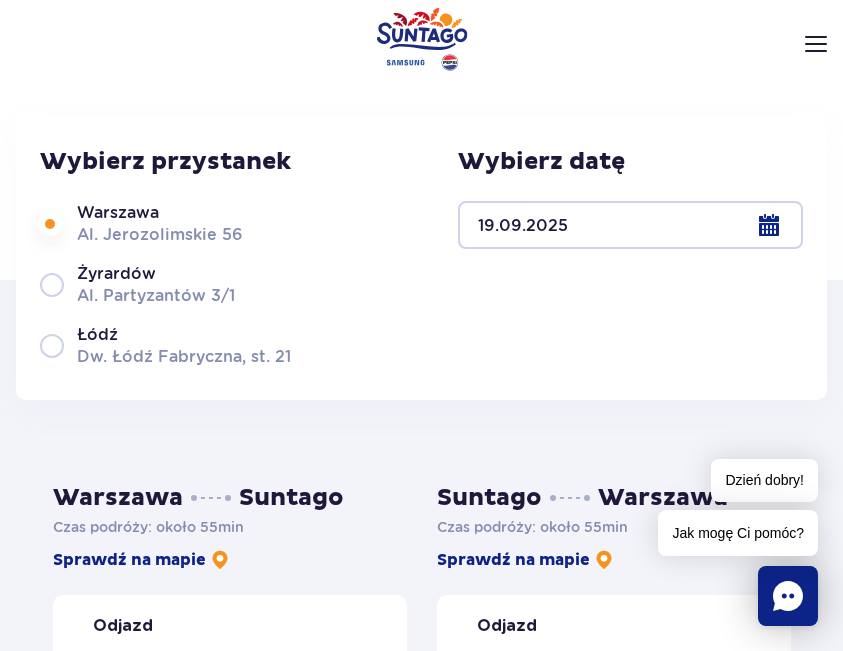 click at bounding box center (630, 225) 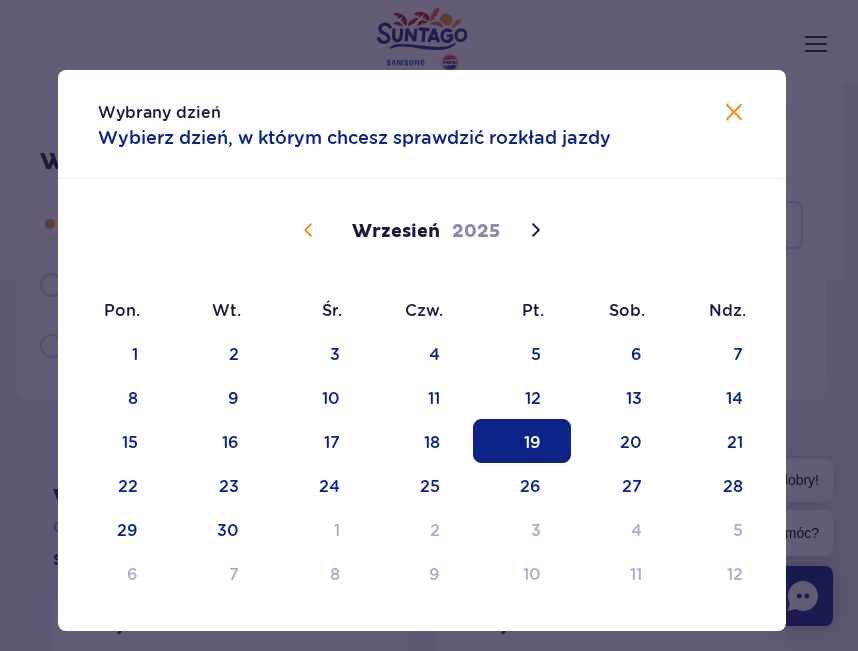 click 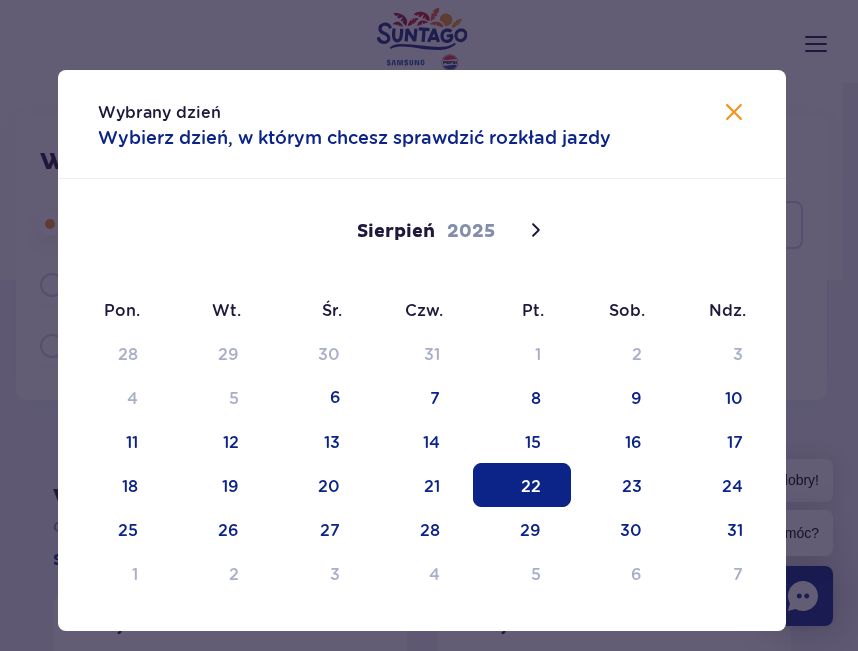 click on "22" at bounding box center (522, 485) 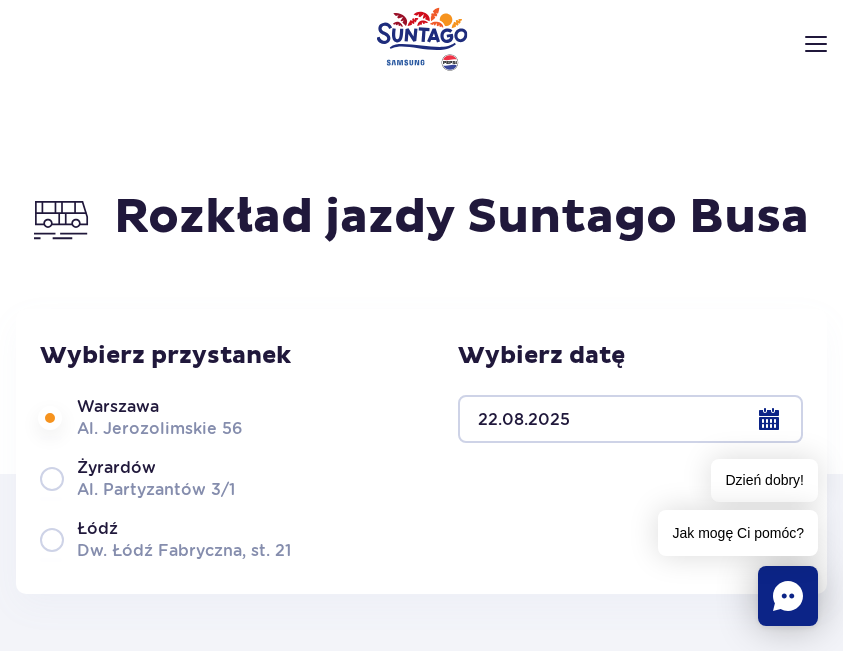 scroll, scrollTop: 0, scrollLeft: 0, axis: both 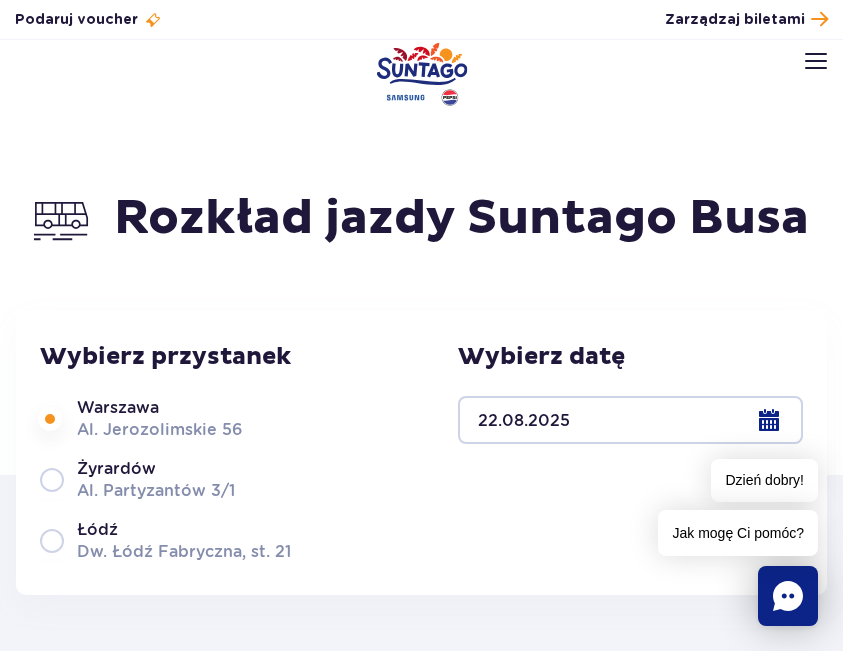 click at bounding box center (630, 420) 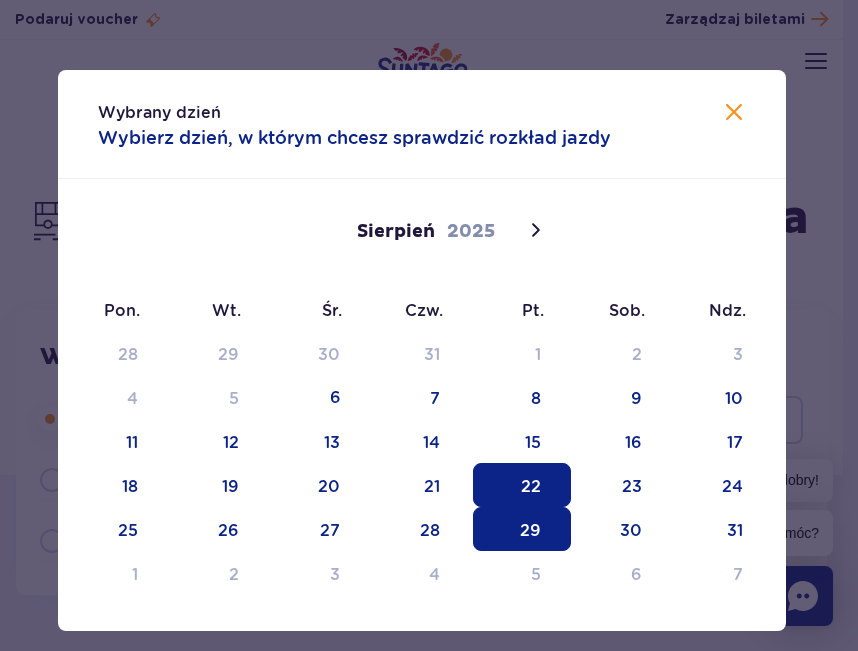 click on "29" at bounding box center (522, 529) 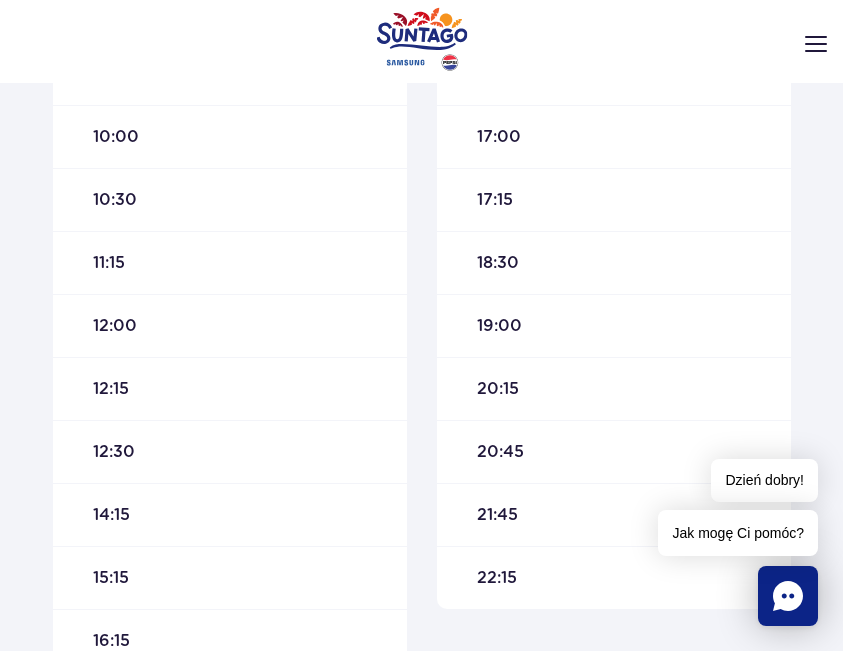 scroll, scrollTop: 895, scrollLeft: 0, axis: vertical 